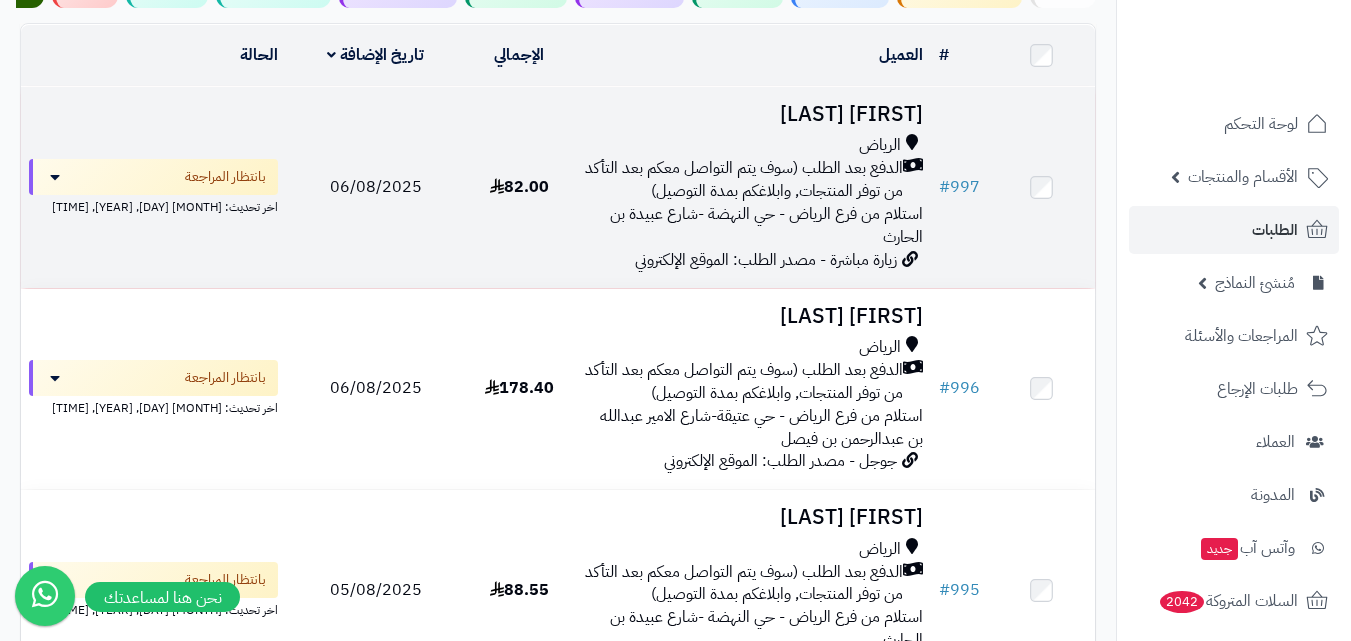scroll, scrollTop: 100, scrollLeft: 0, axis: vertical 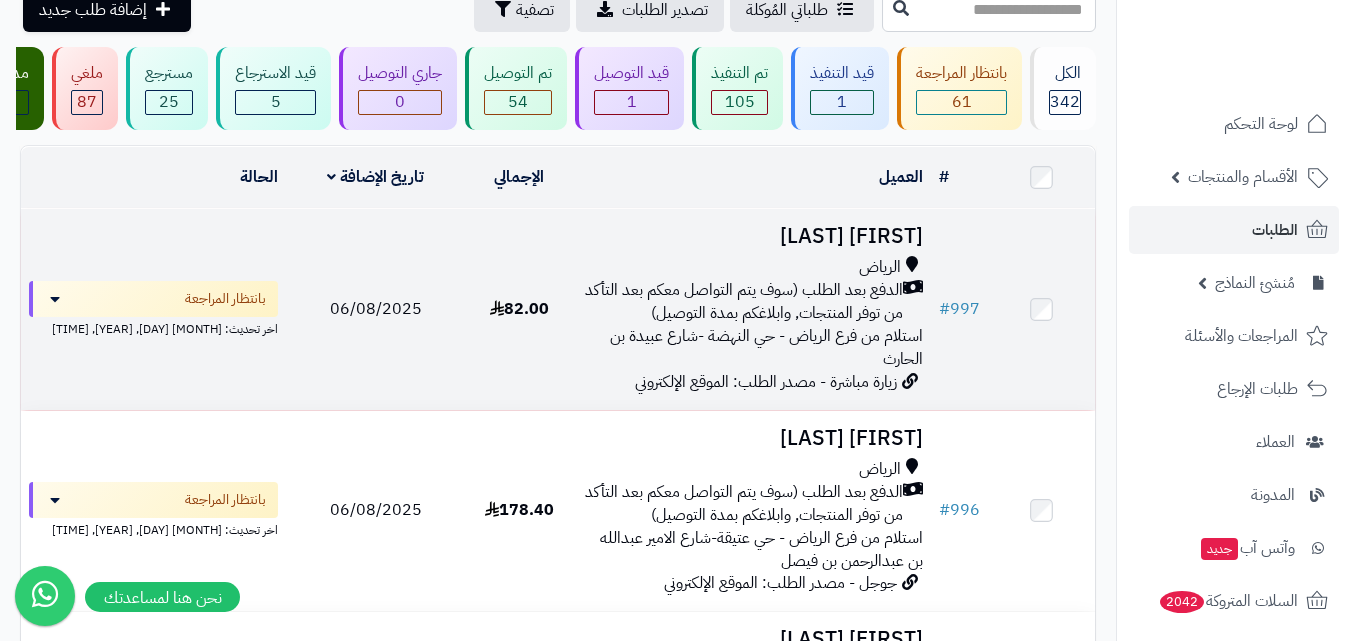 click on "استلام من فرع الرياض - حي النهضة  -شارع عبيدة بن الحارث" at bounding box center [766, 347] 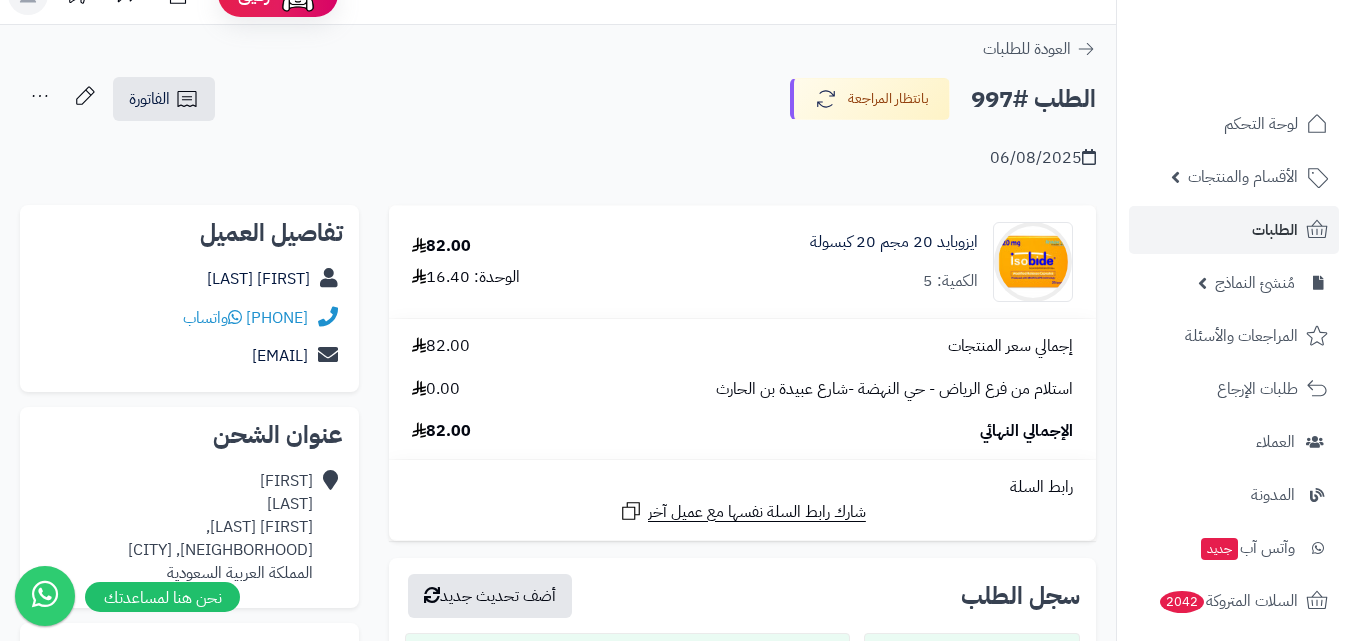 scroll, scrollTop: 0, scrollLeft: 0, axis: both 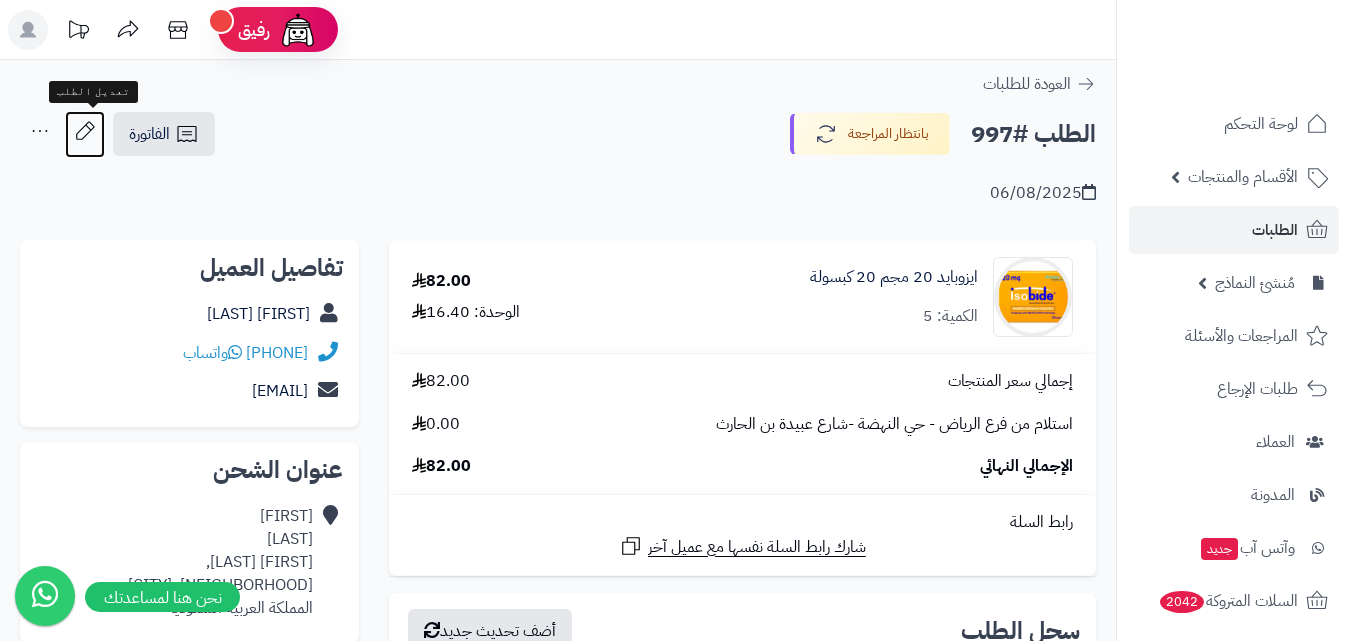 click 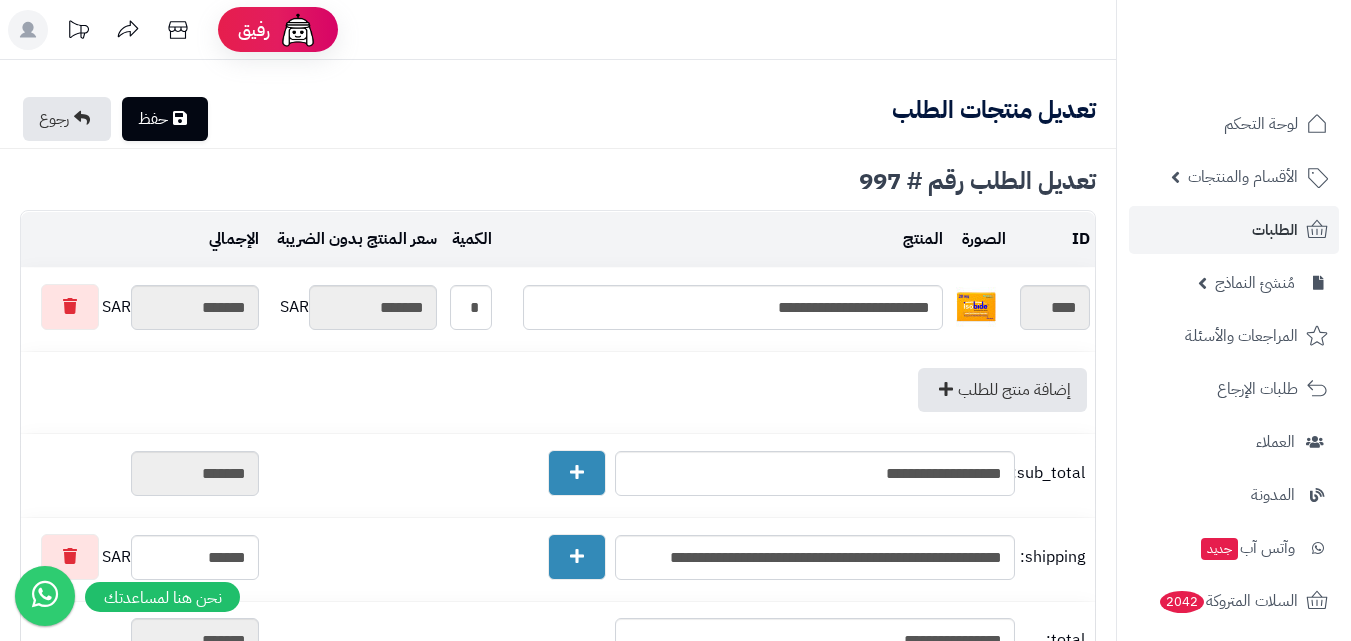 type on "**********" 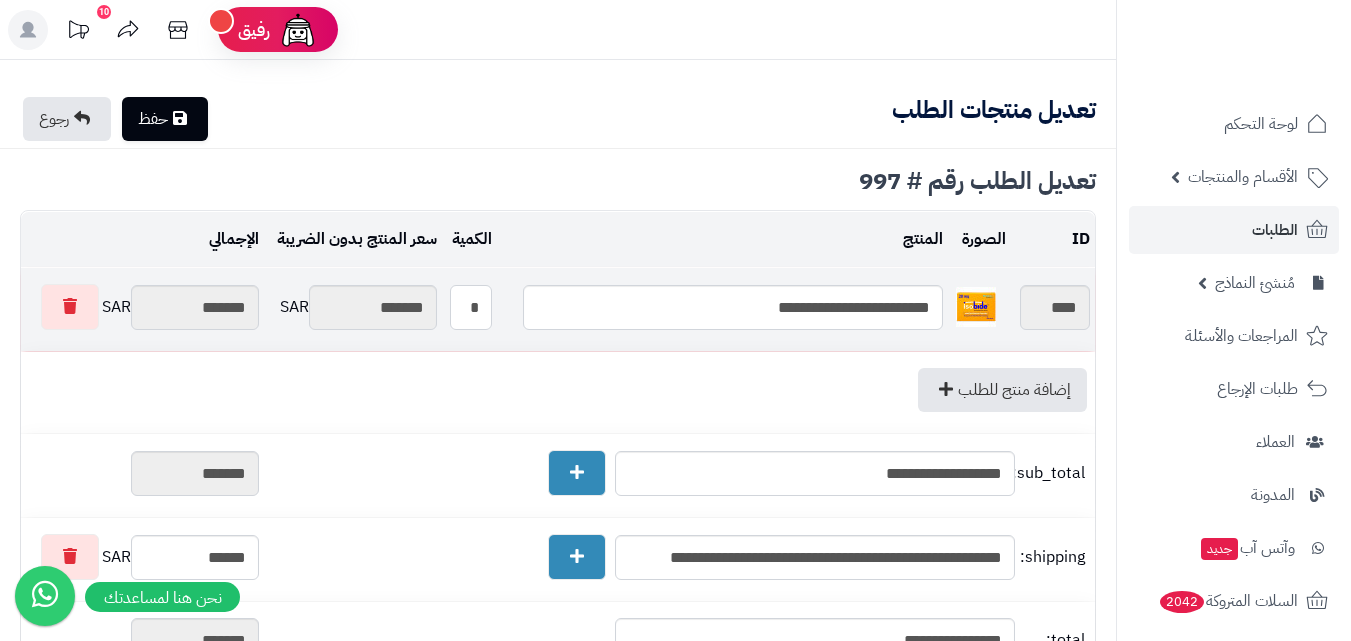 drag, startPoint x: 479, startPoint y: 308, endPoint x: 502, endPoint y: 311, distance: 23.194826 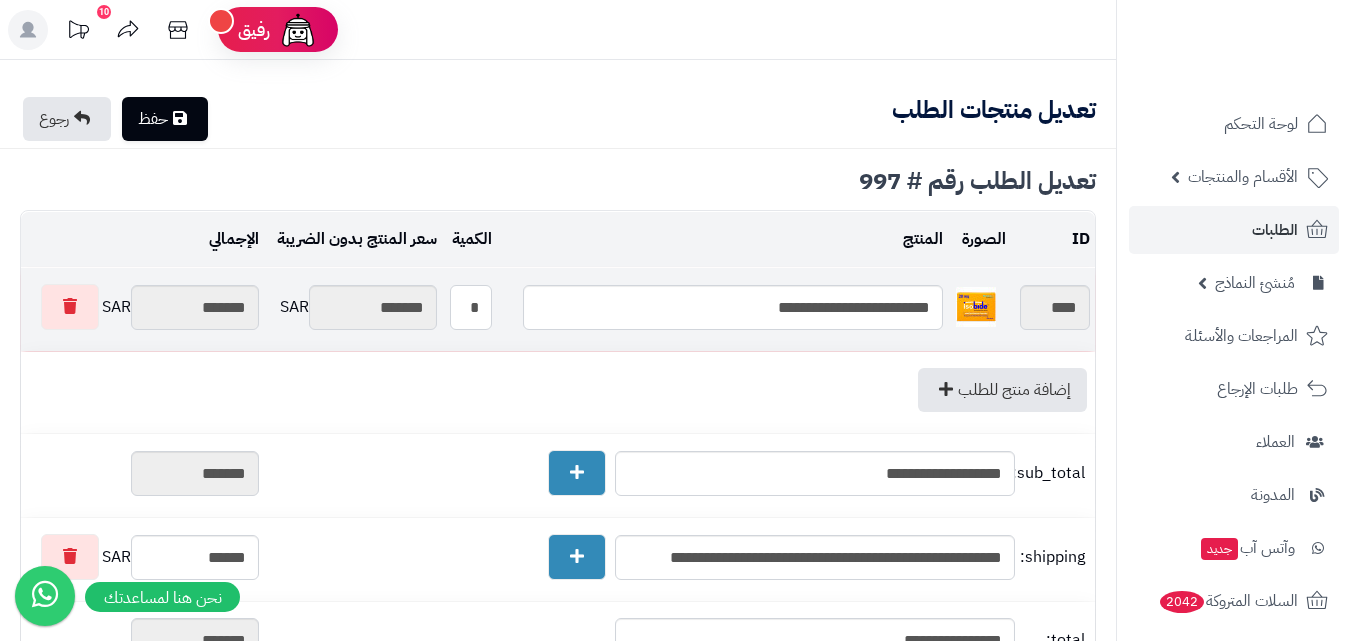 type on "*" 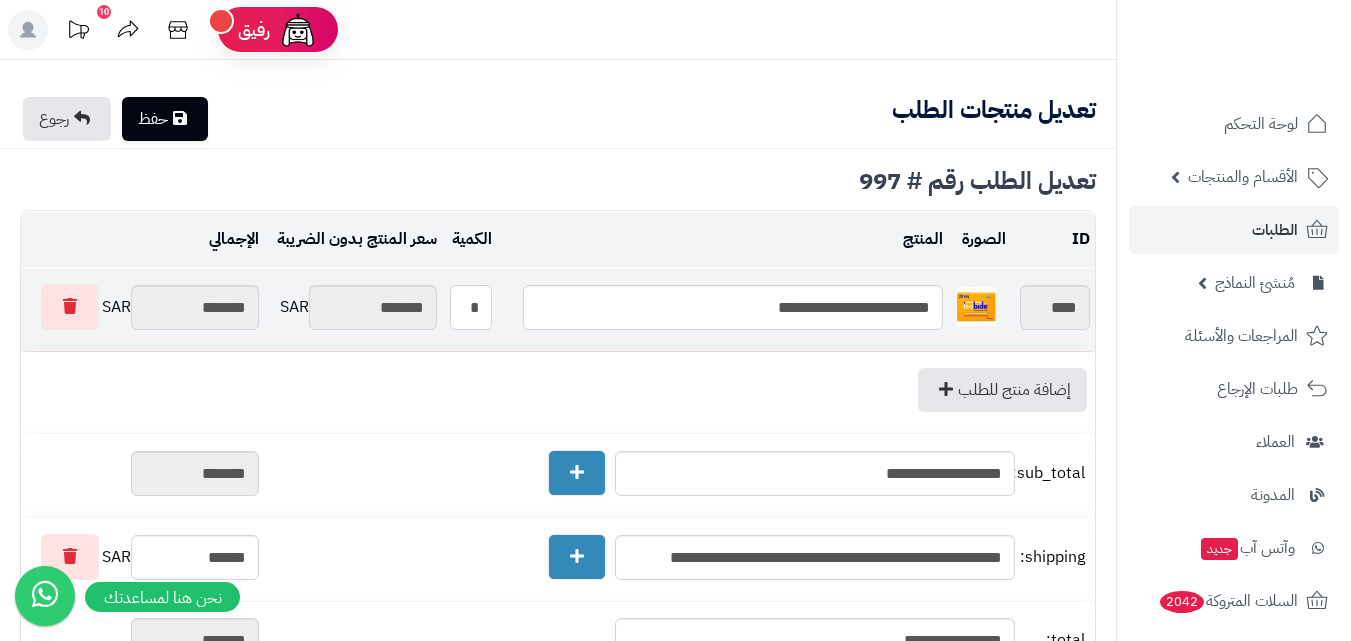 type on "*******" 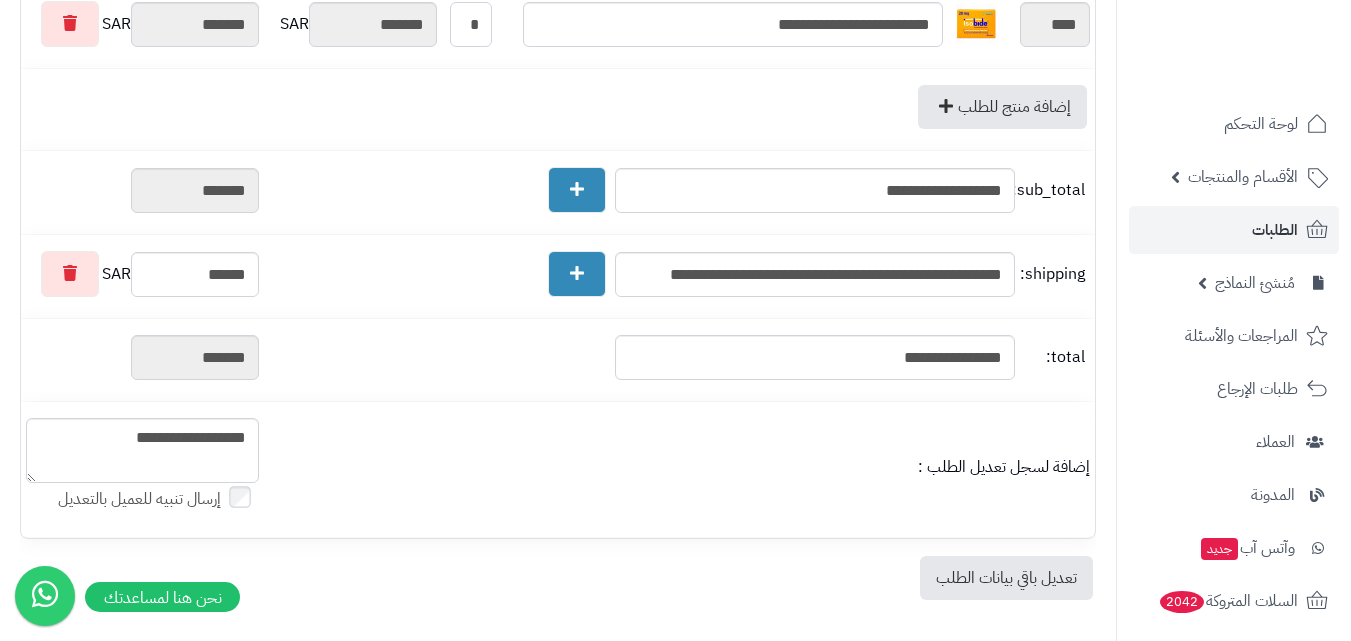 scroll, scrollTop: 0, scrollLeft: 0, axis: both 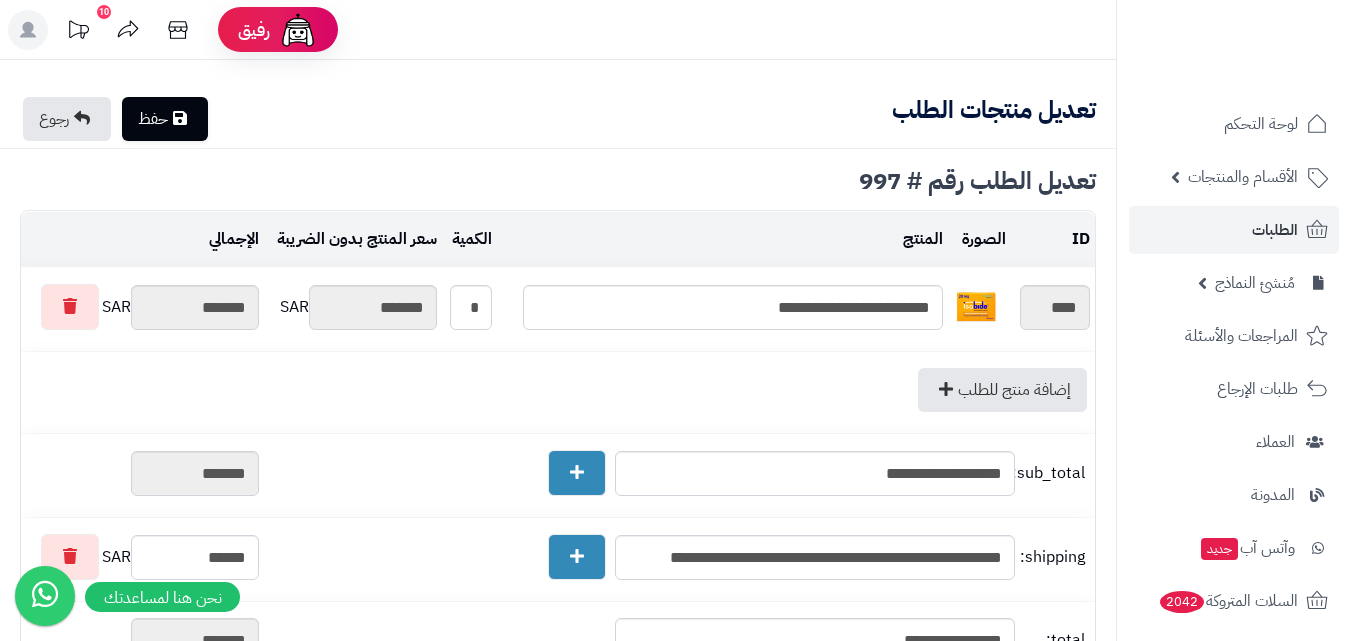 click on "حفظ" at bounding box center [165, 119] 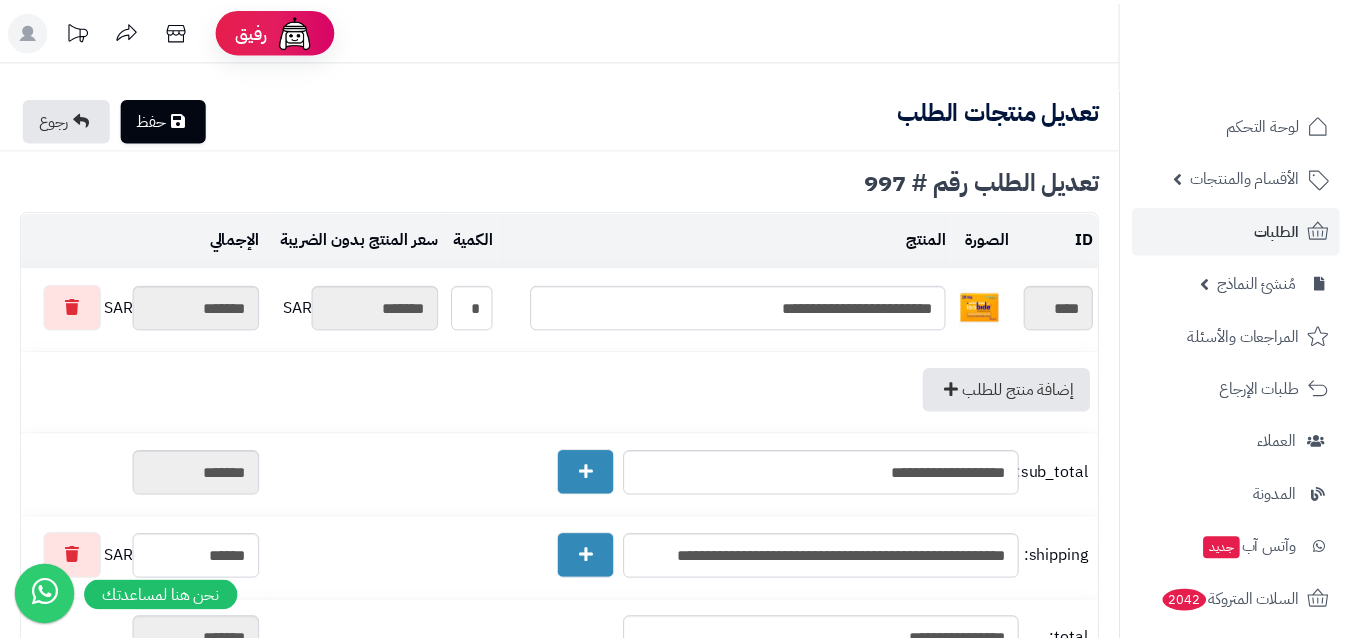 scroll, scrollTop: 0, scrollLeft: 0, axis: both 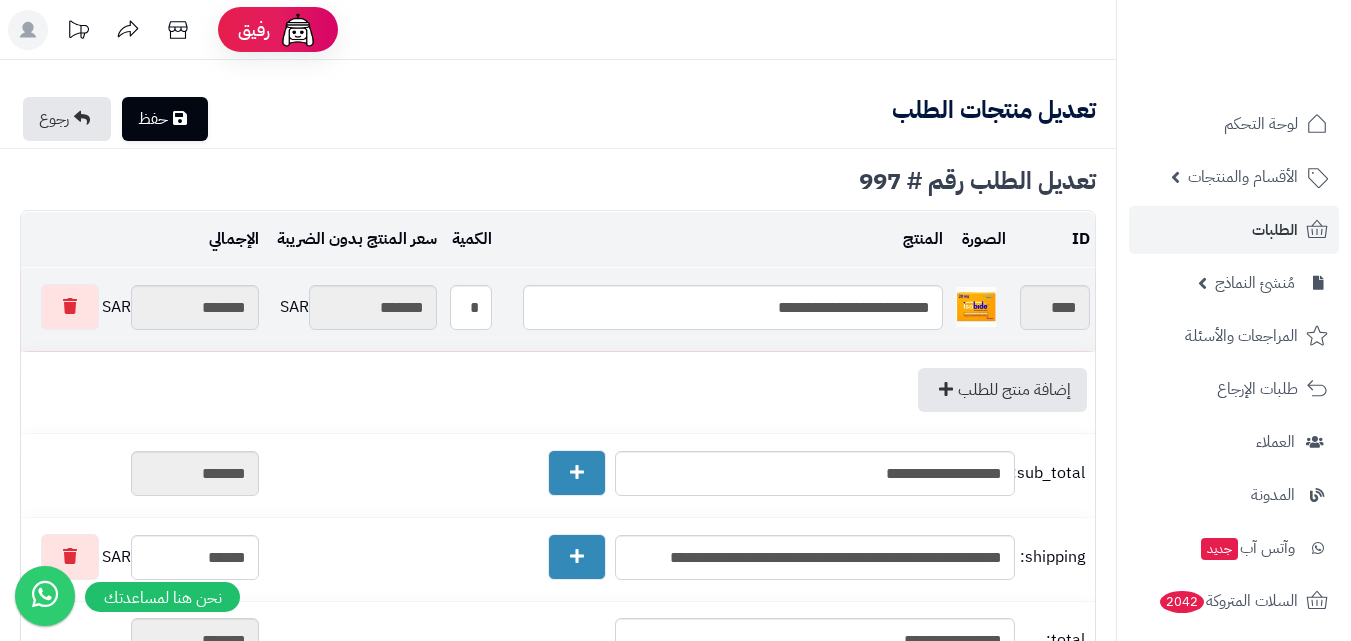 type on "**********" 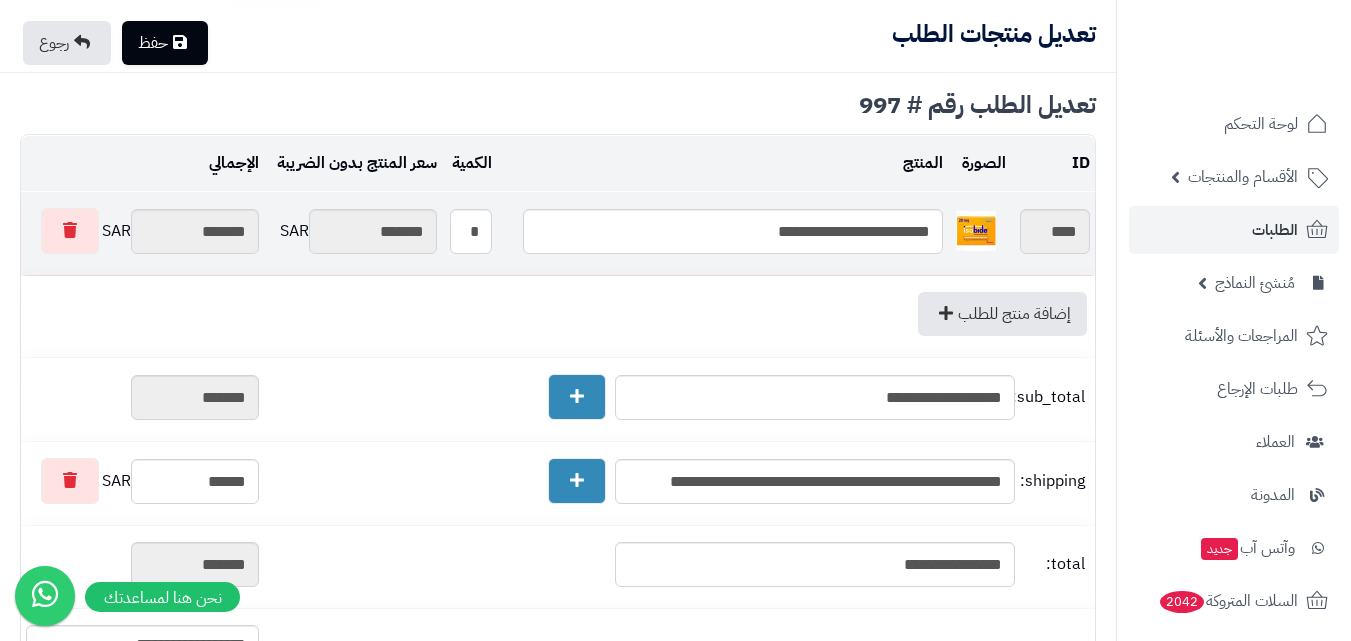 scroll, scrollTop: 0, scrollLeft: 0, axis: both 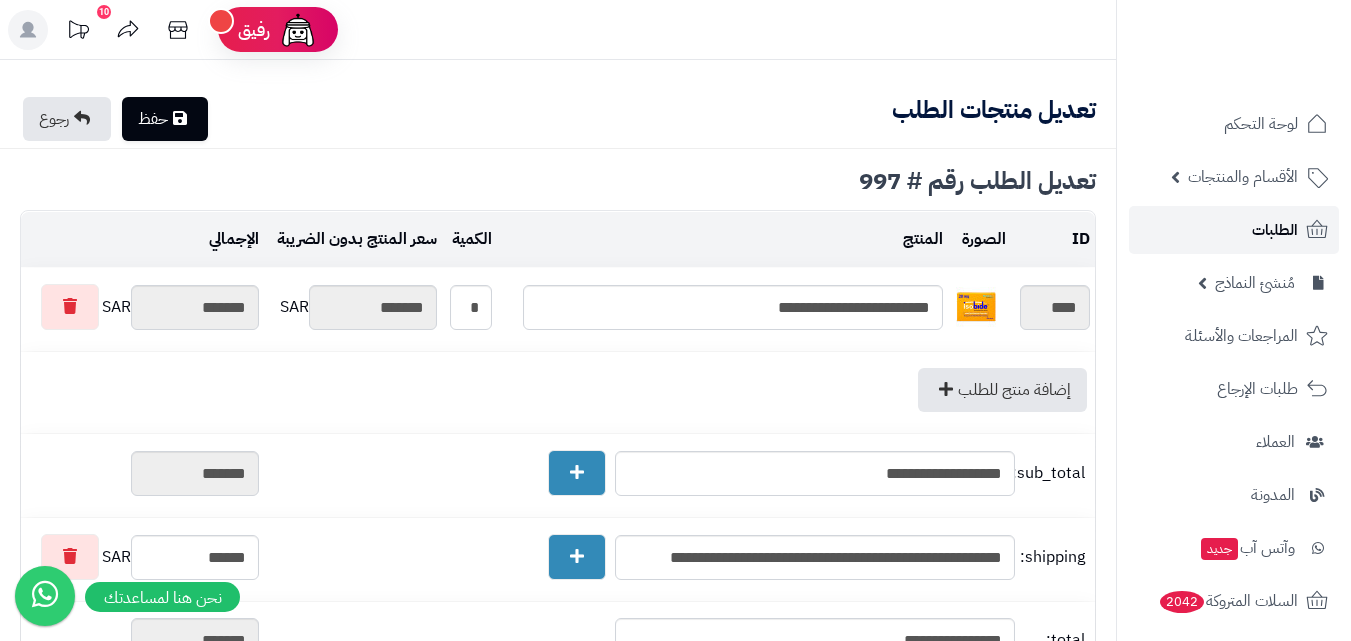 click on "الطلبات" at bounding box center (1275, 230) 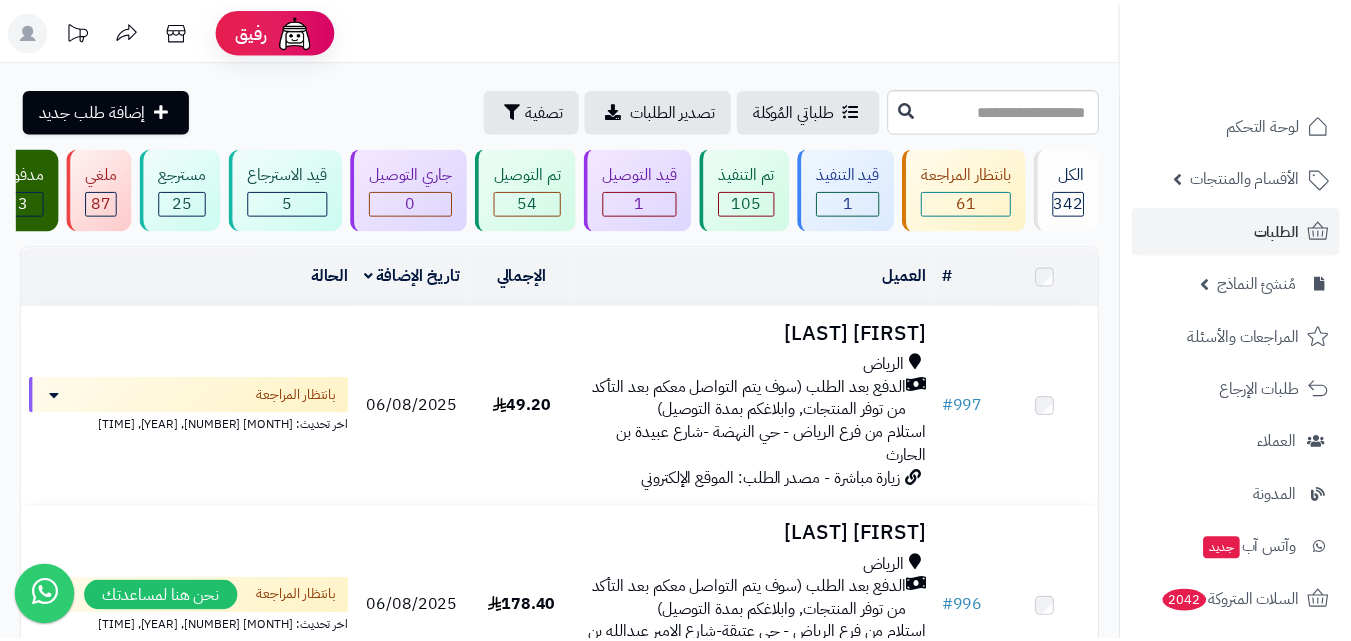 scroll, scrollTop: 200, scrollLeft: 0, axis: vertical 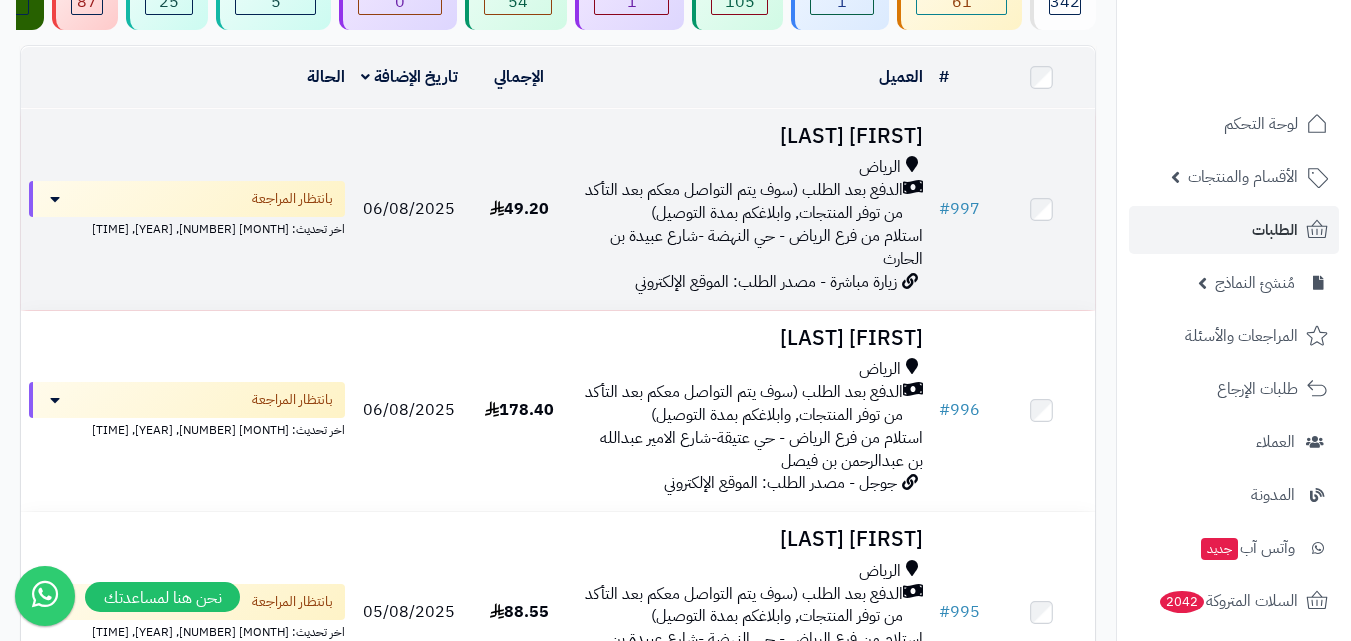 click on "الدفع بعد الطلب (سوف يتم التواصل معكم بعد التأكد من توفر المنتجات, وابلاغكم بمدة التوصيل)" at bounding box center [742, 202] 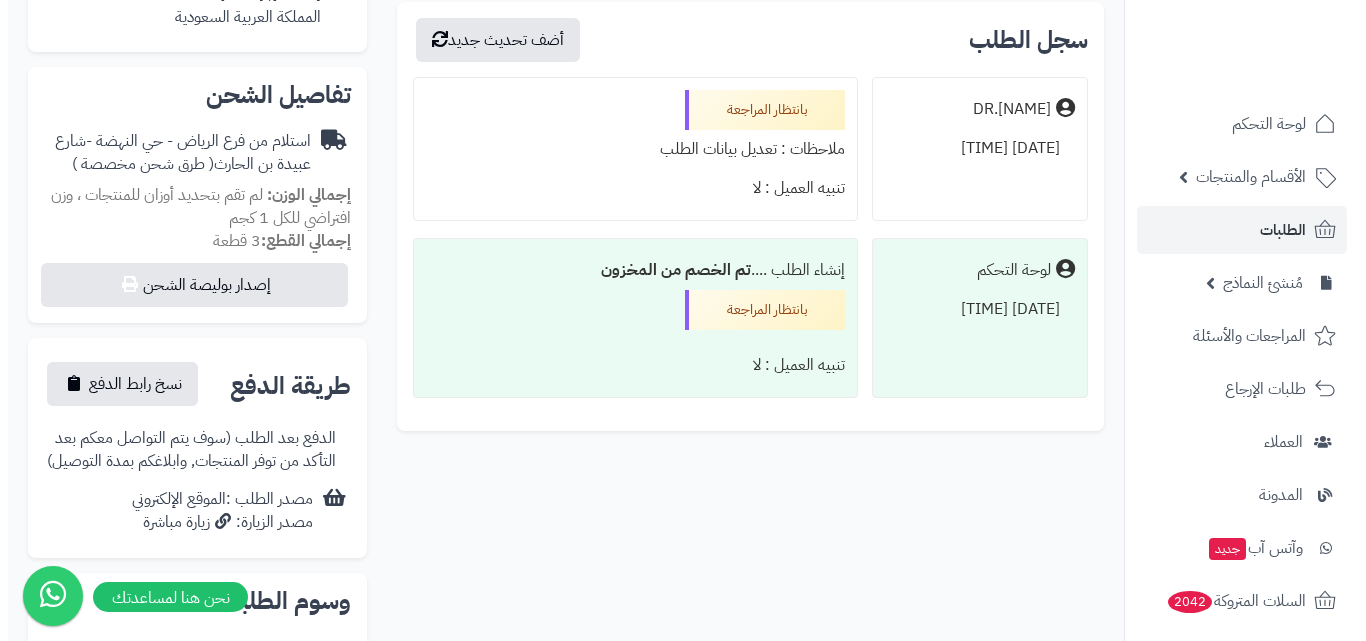 scroll, scrollTop: 600, scrollLeft: 0, axis: vertical 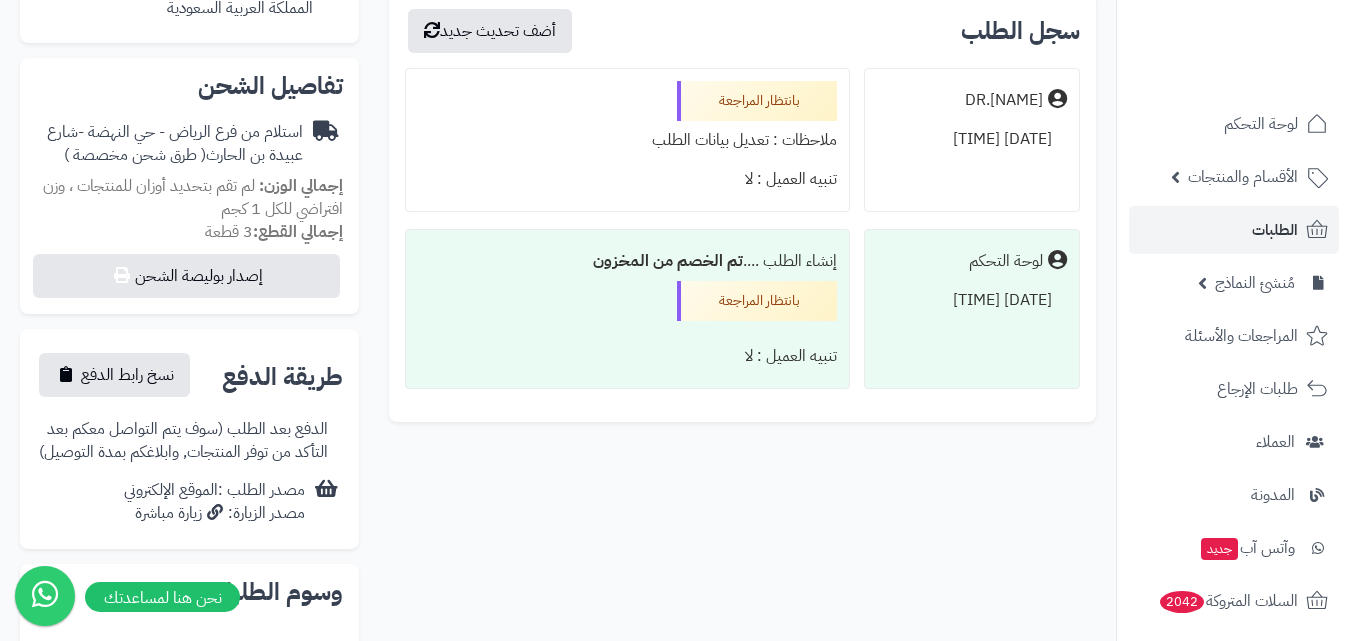 click on "بانتظار المراجعة" at bounding box center [757, 101] 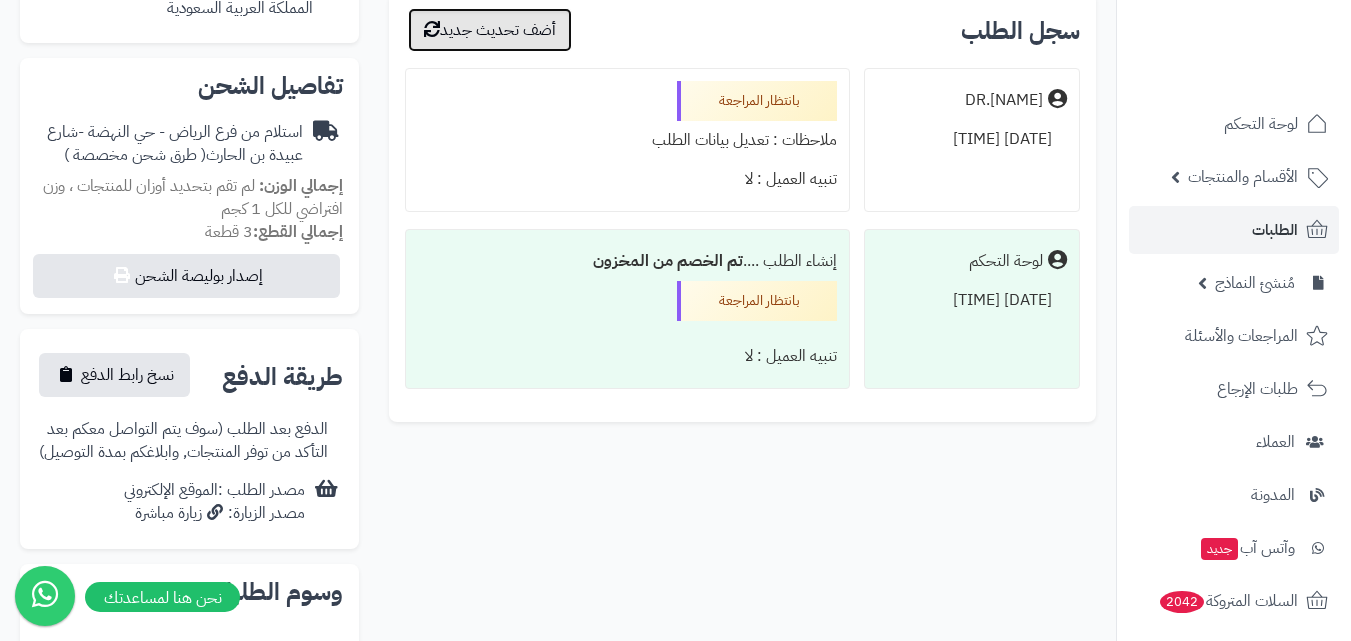 click on "أضف تحديث جديد" at bounding box center (490, 30) 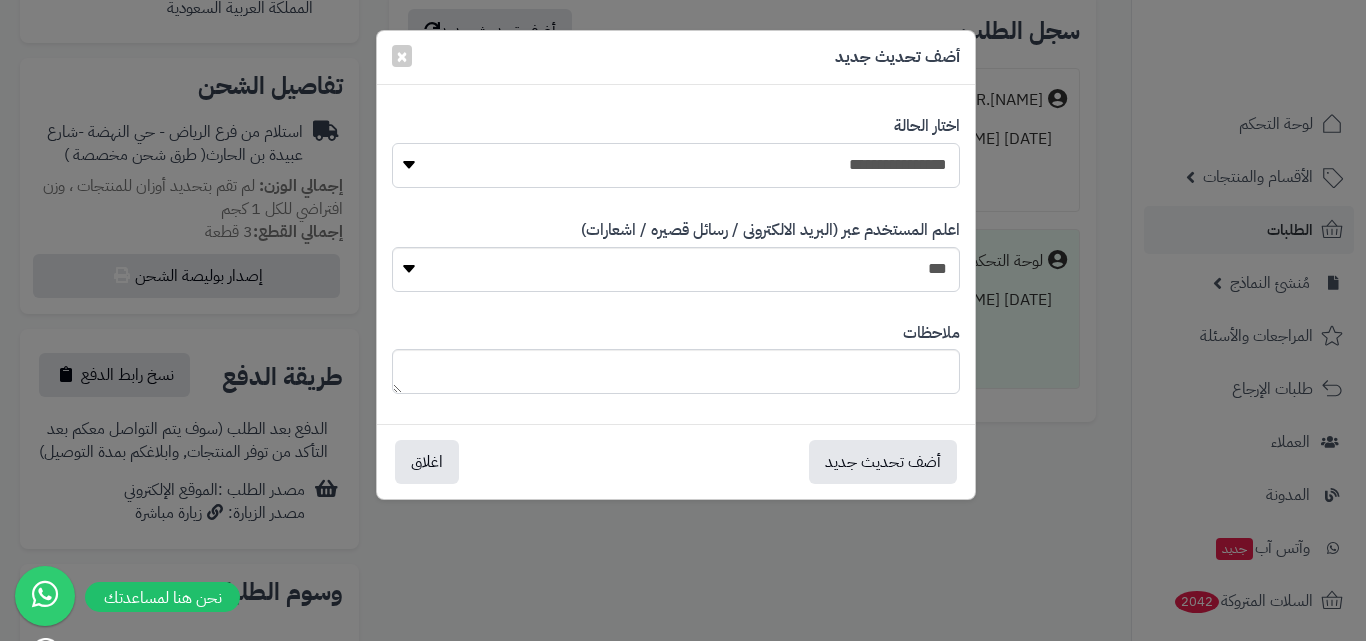 click on "**********" at bounding box center (676, 165) 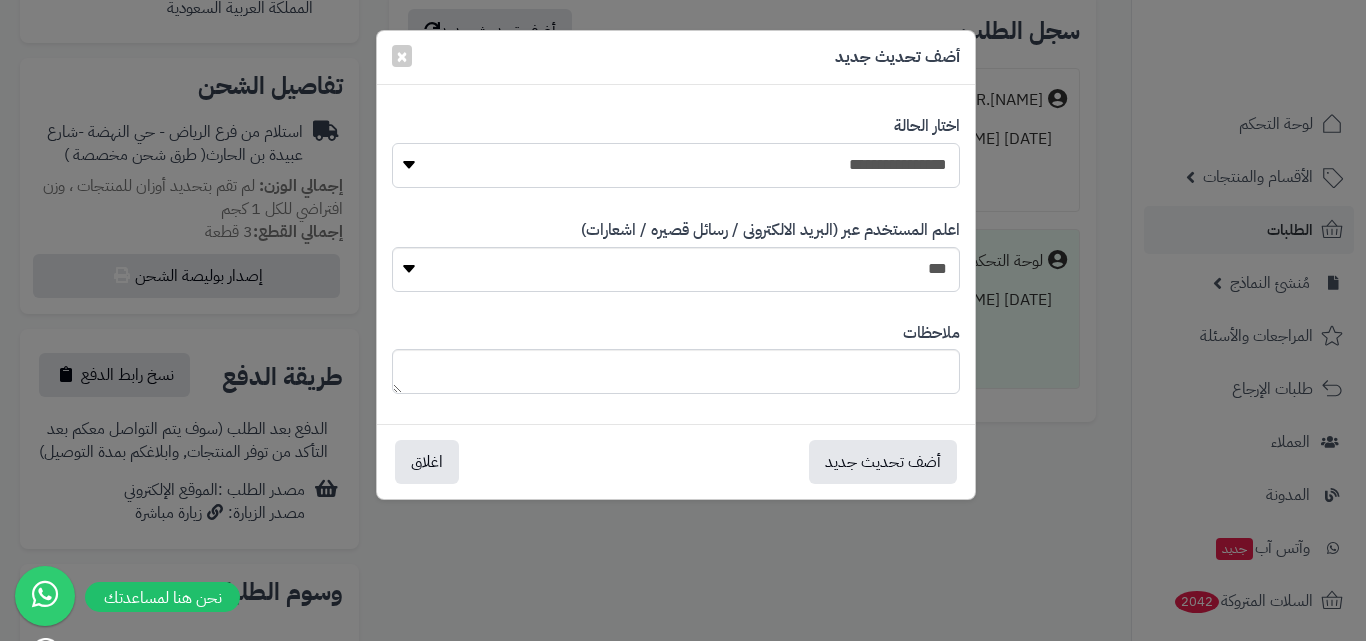 select on "*" 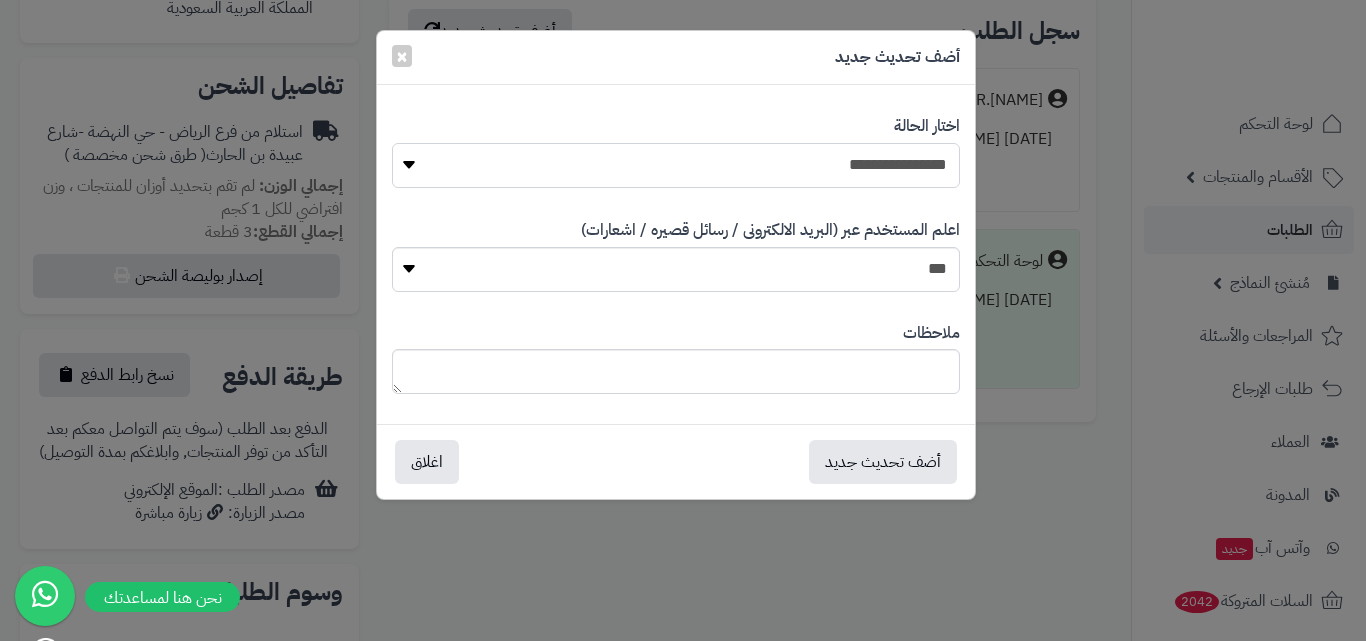 click on "**********" at bounding box center [676, 165] 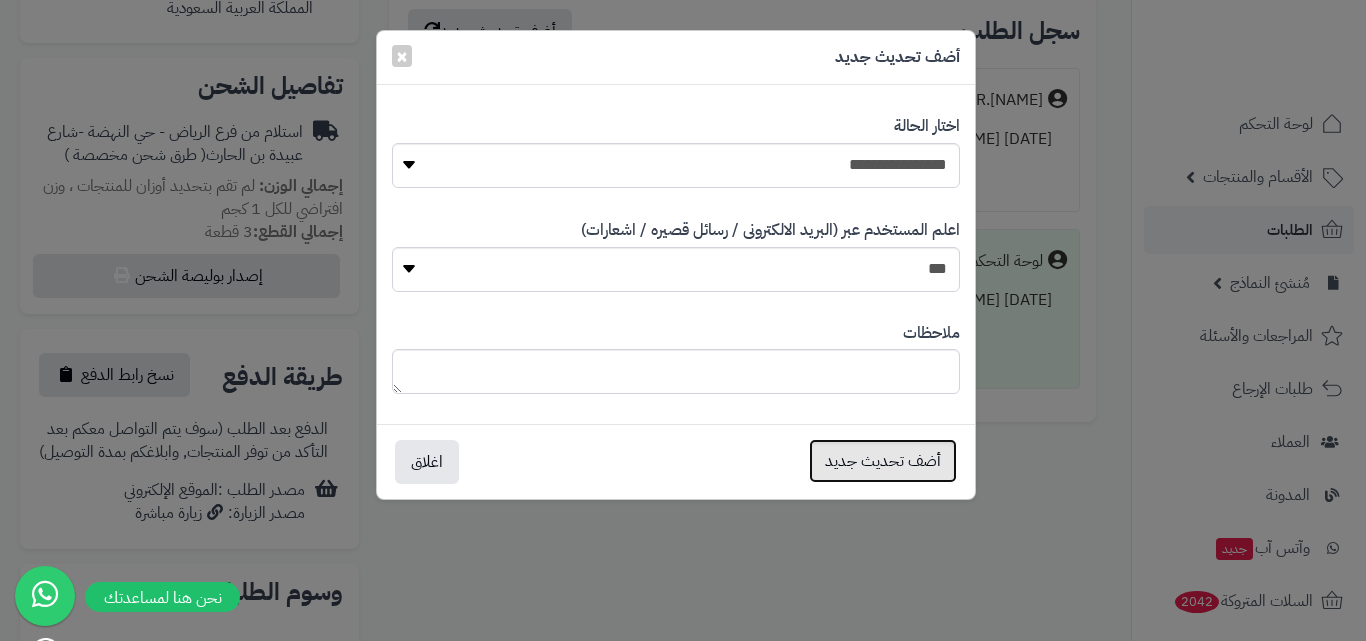 click on "أضف تحديث جديد" at bounding box center (883, 461) 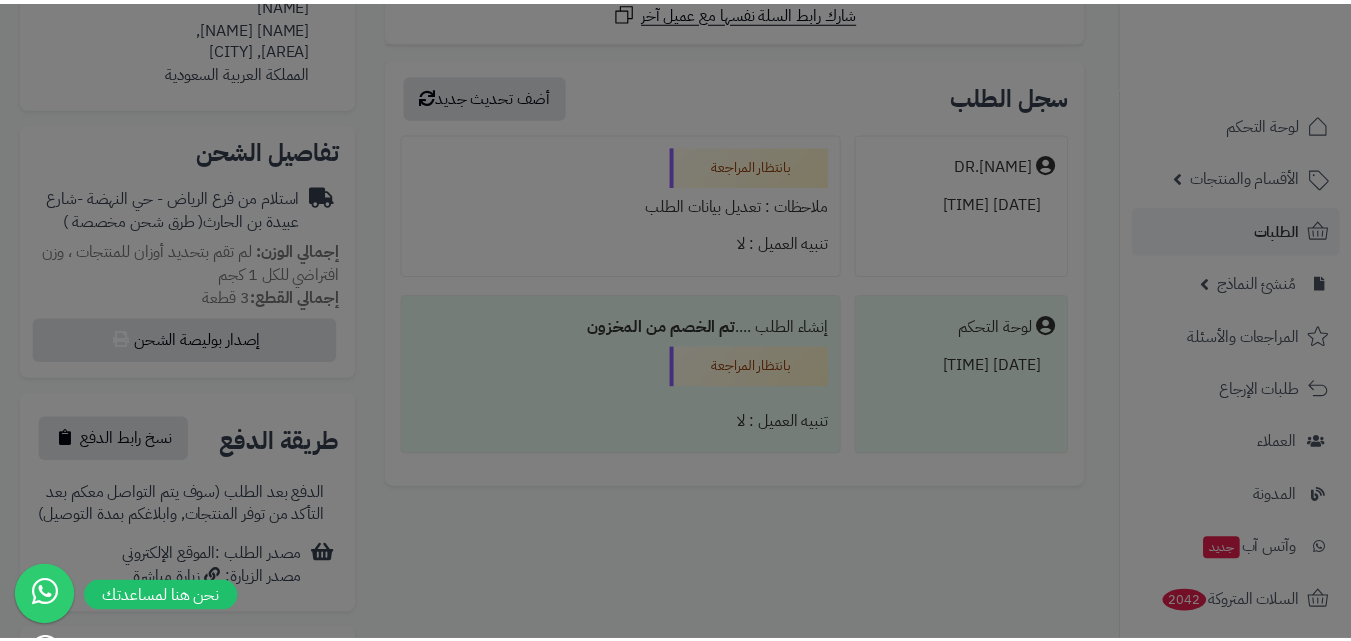 scroll, scrollTop: 665, scrollLeft: 0, axis: vertical 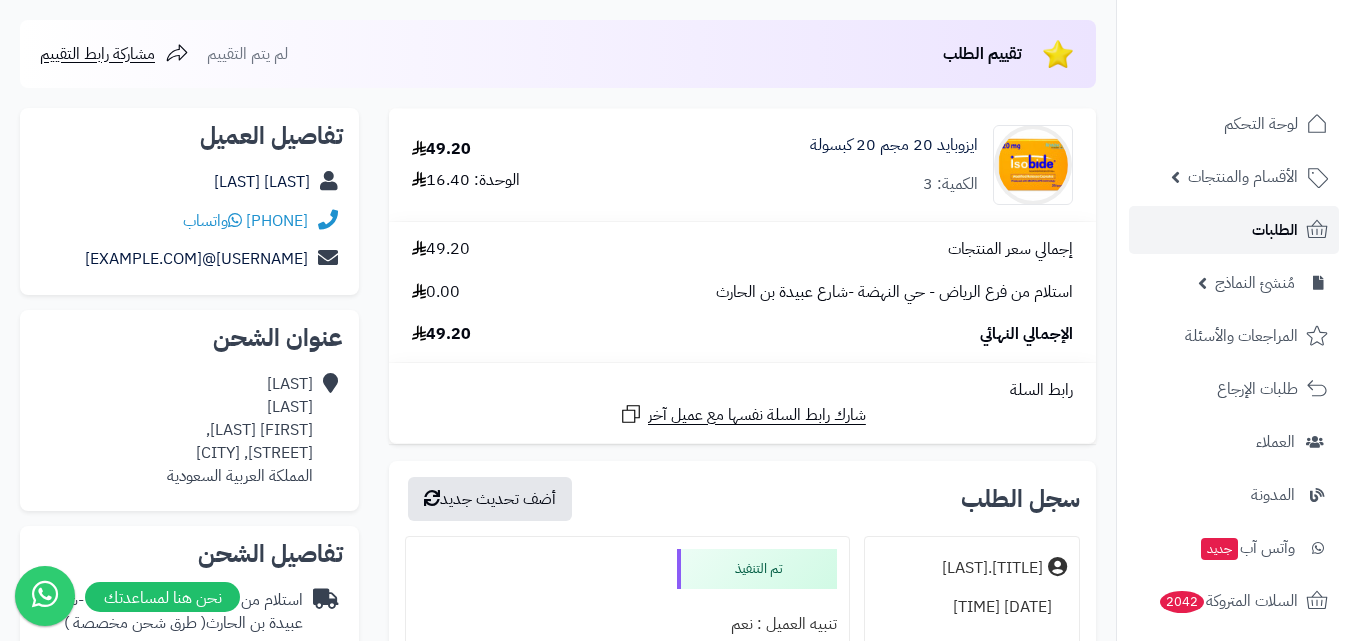 click on "الطلبات" at bounding box center [1234, 230] 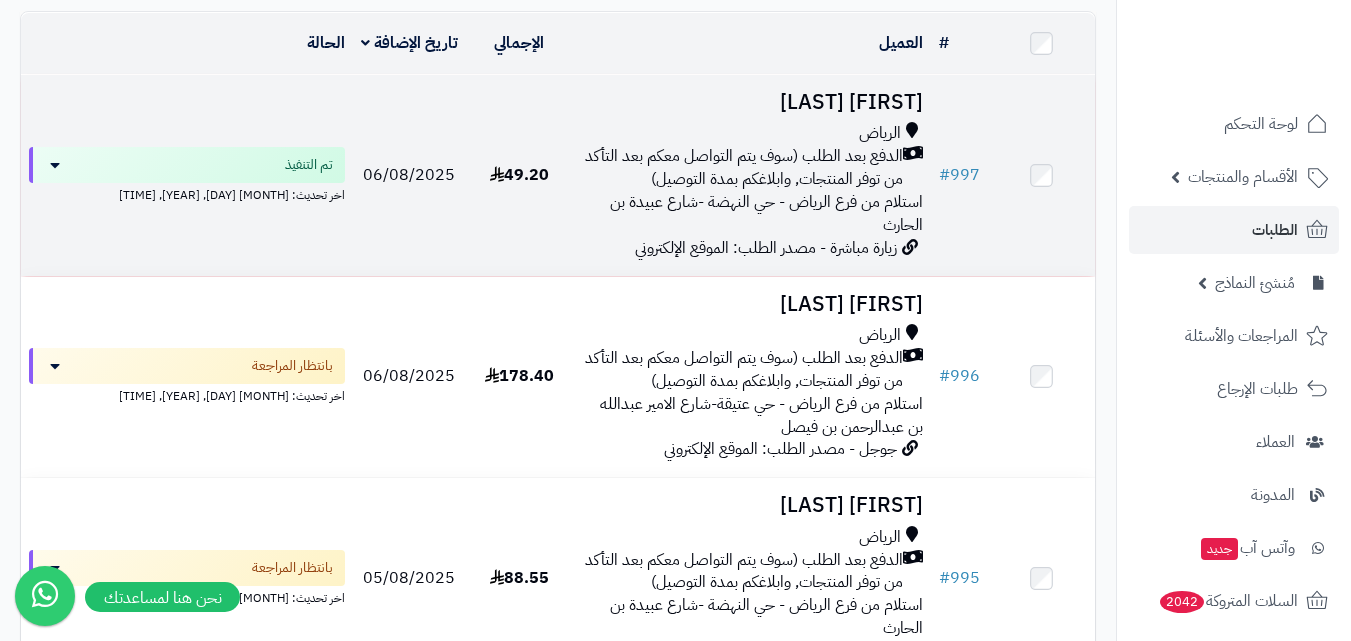 scroll, scrollTop: 0, scrollLeft: 0, axis: both 